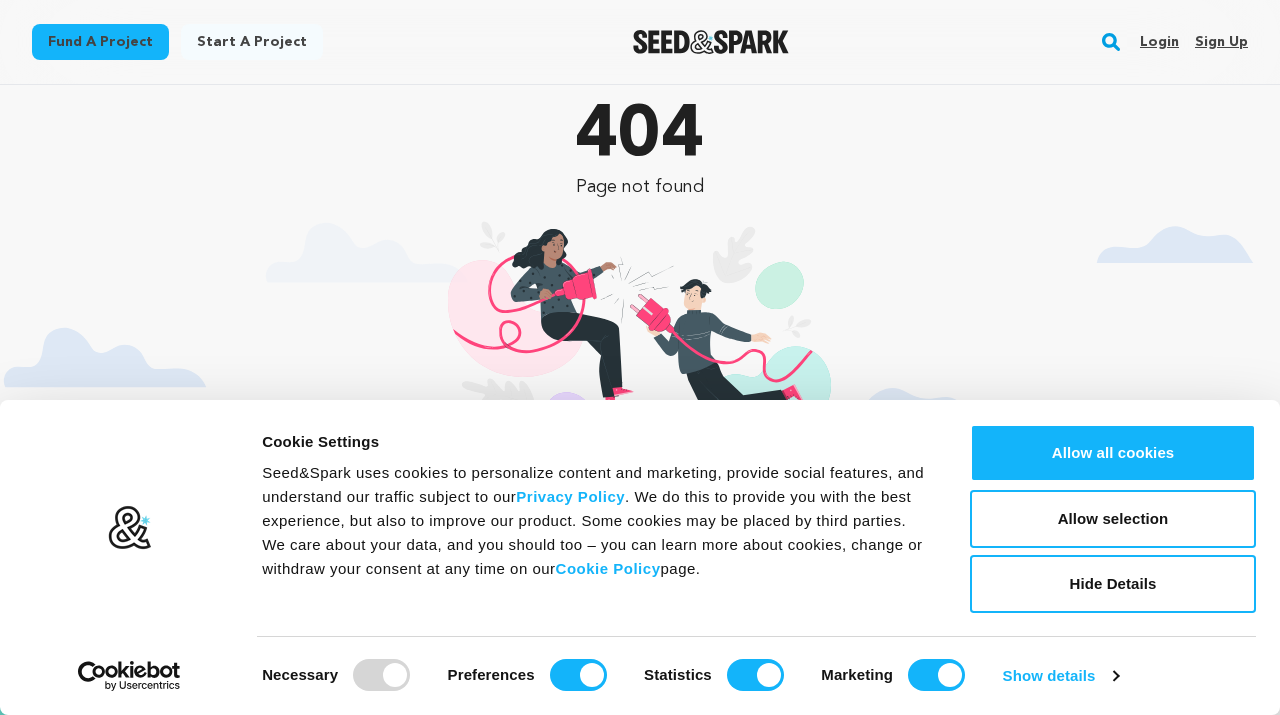 scroll, scrollTop: 0, scrollLeft: 0, axis: both 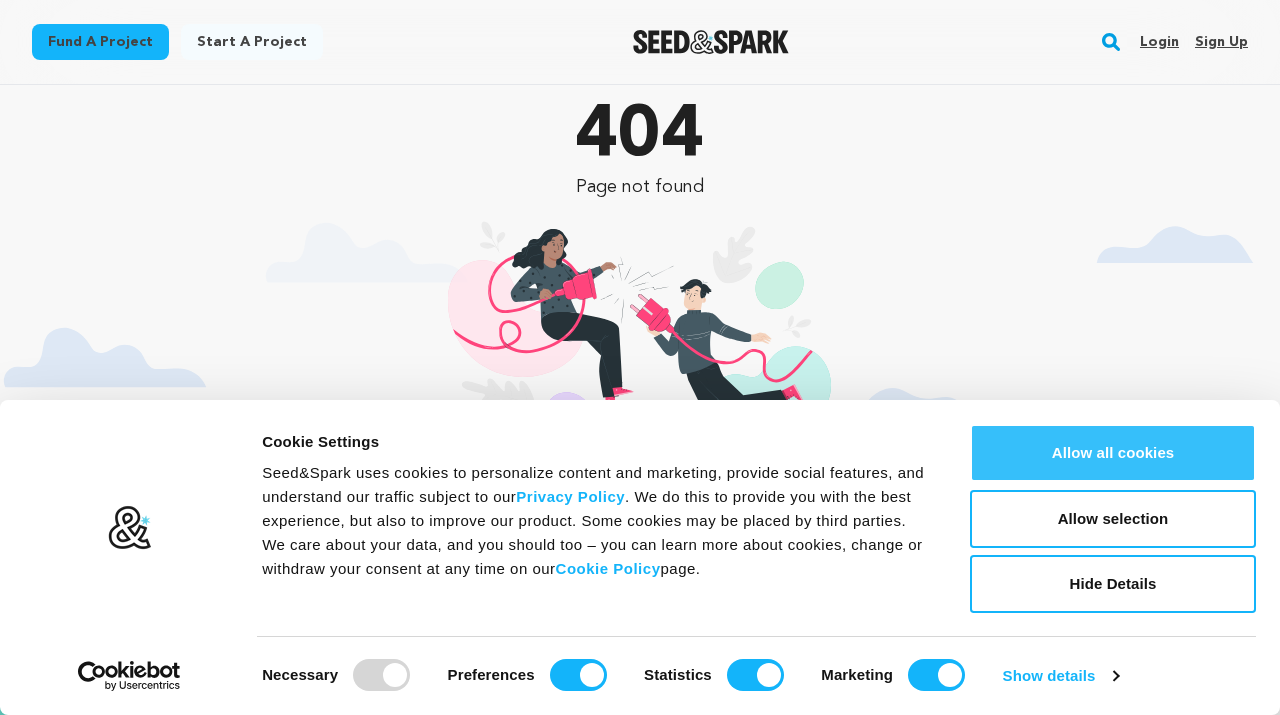 click on "Allow all cookies" at bounding box center (1113, 453) 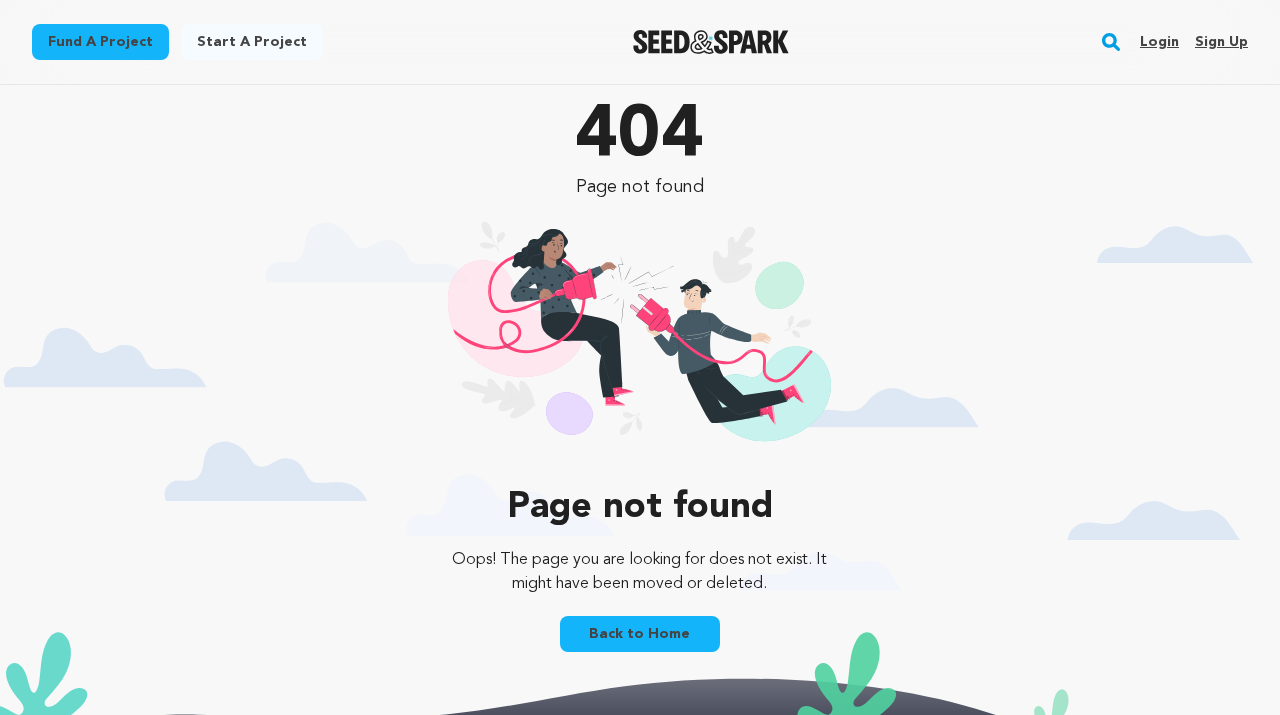 click on "Back to Home" at bounding box center [640, 634] 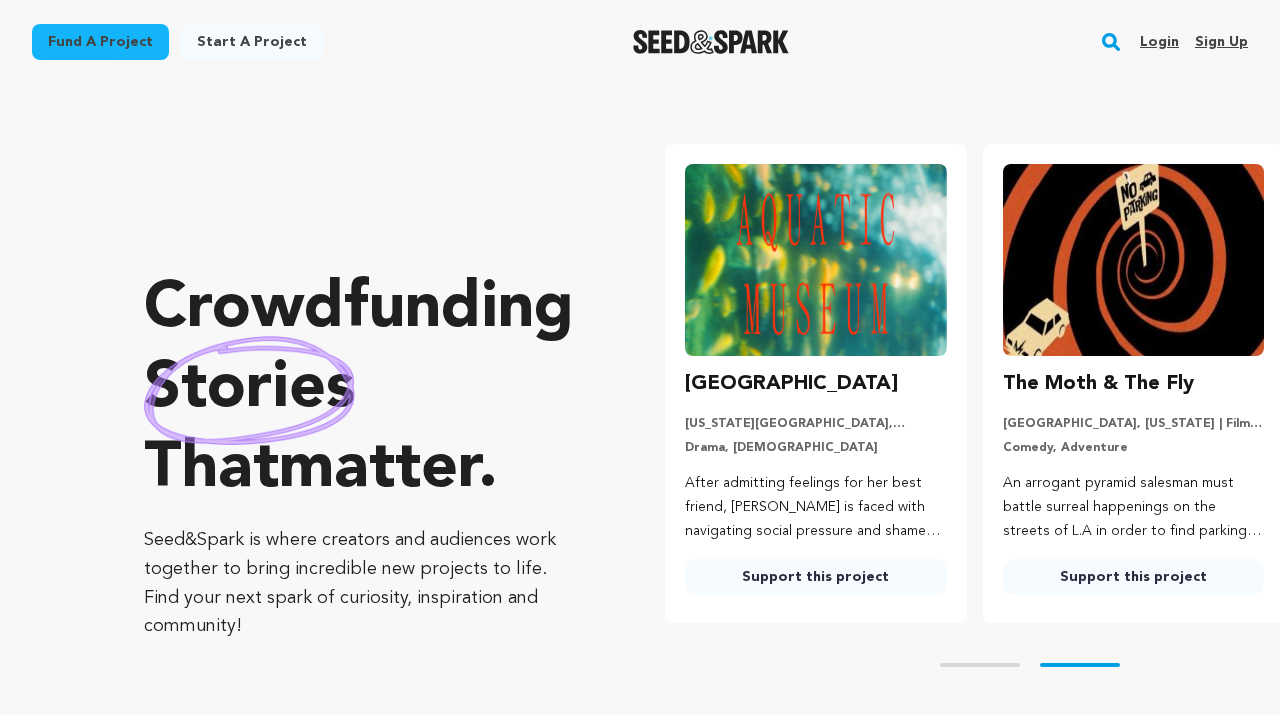 scroll, scrollTop: 0, scrollLeft: 0, axis: both 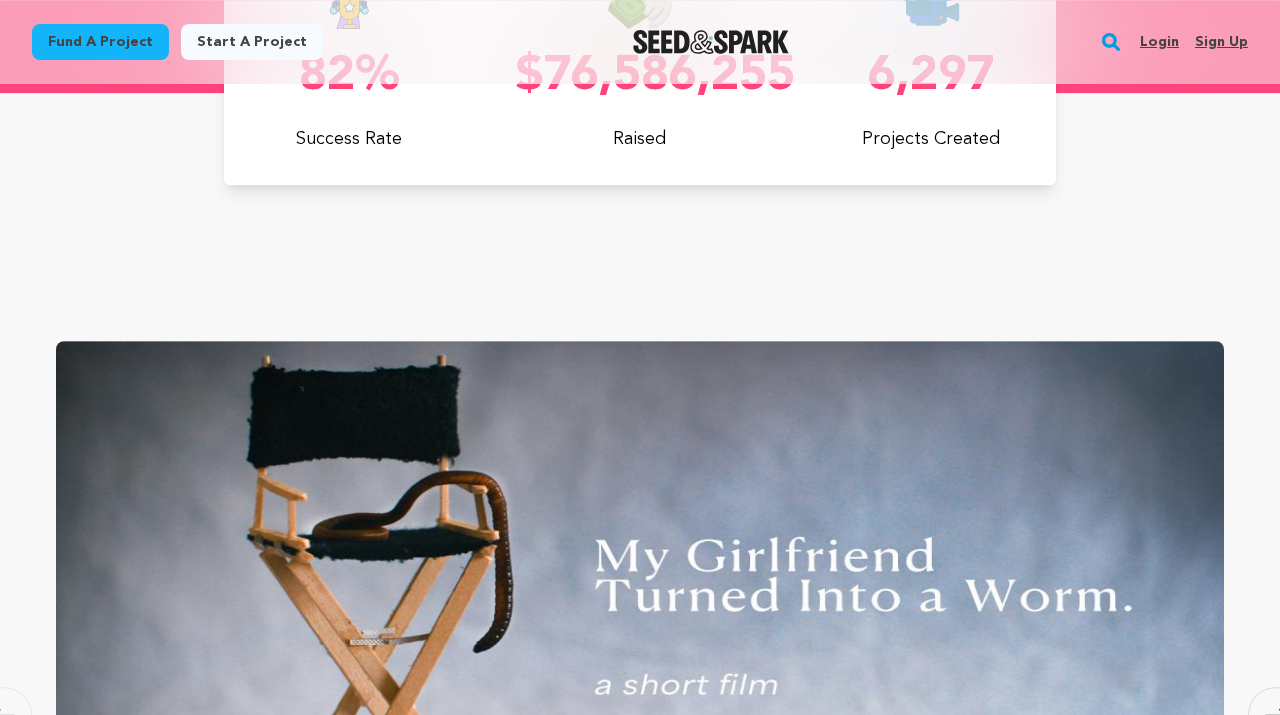 click on "Start a project" at bounding box center (252, 42) 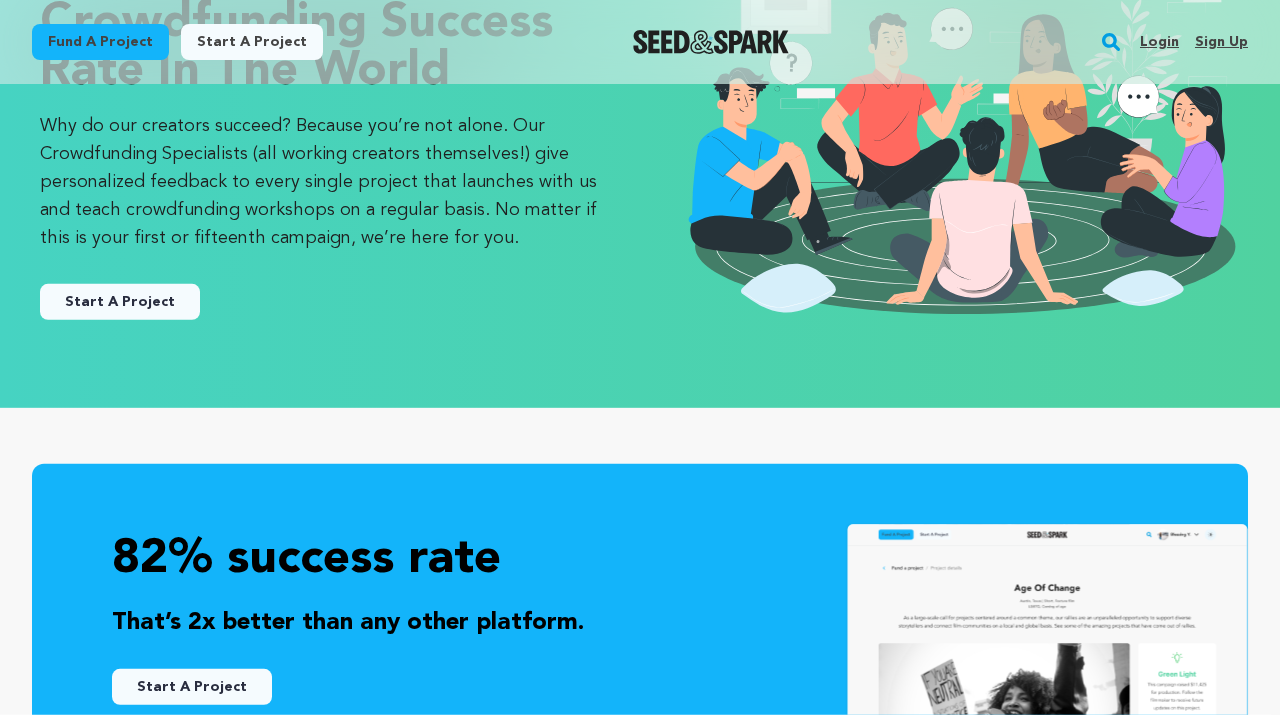 scroll, scrollTop: 0, scrollLeft: 0, axis: both 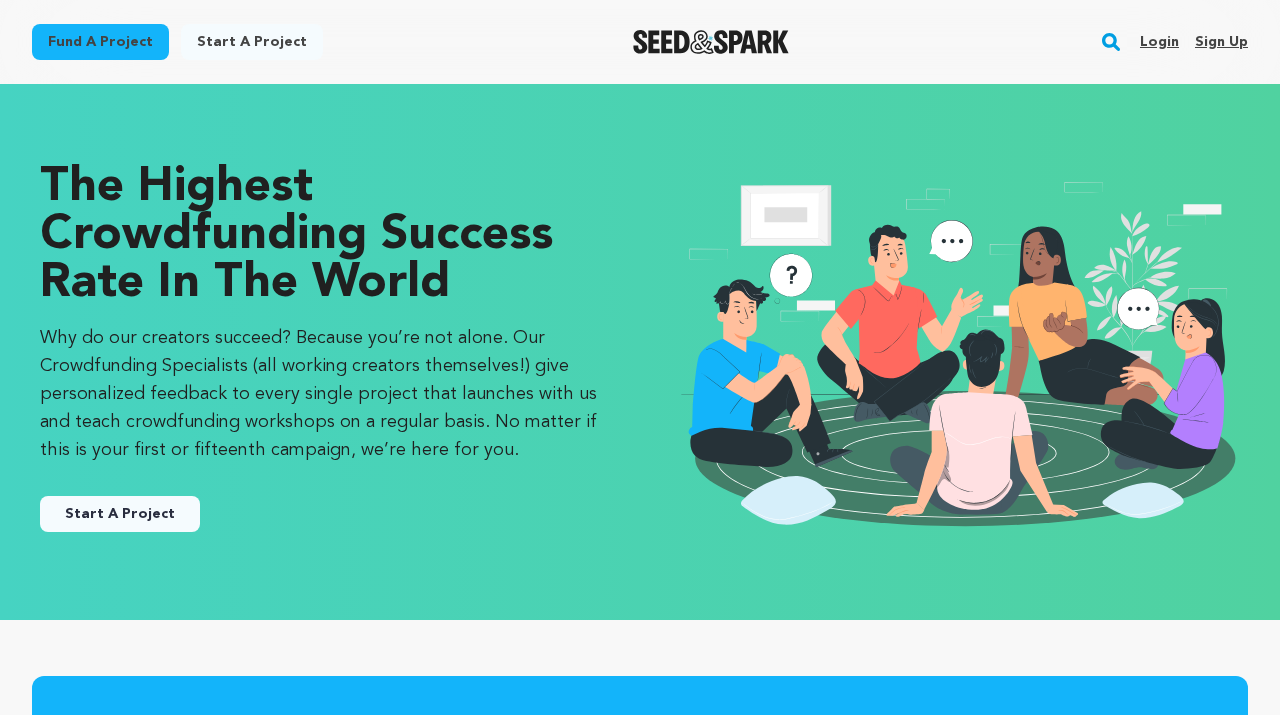 click on "Start A Project" at bounding box center (120, 514) 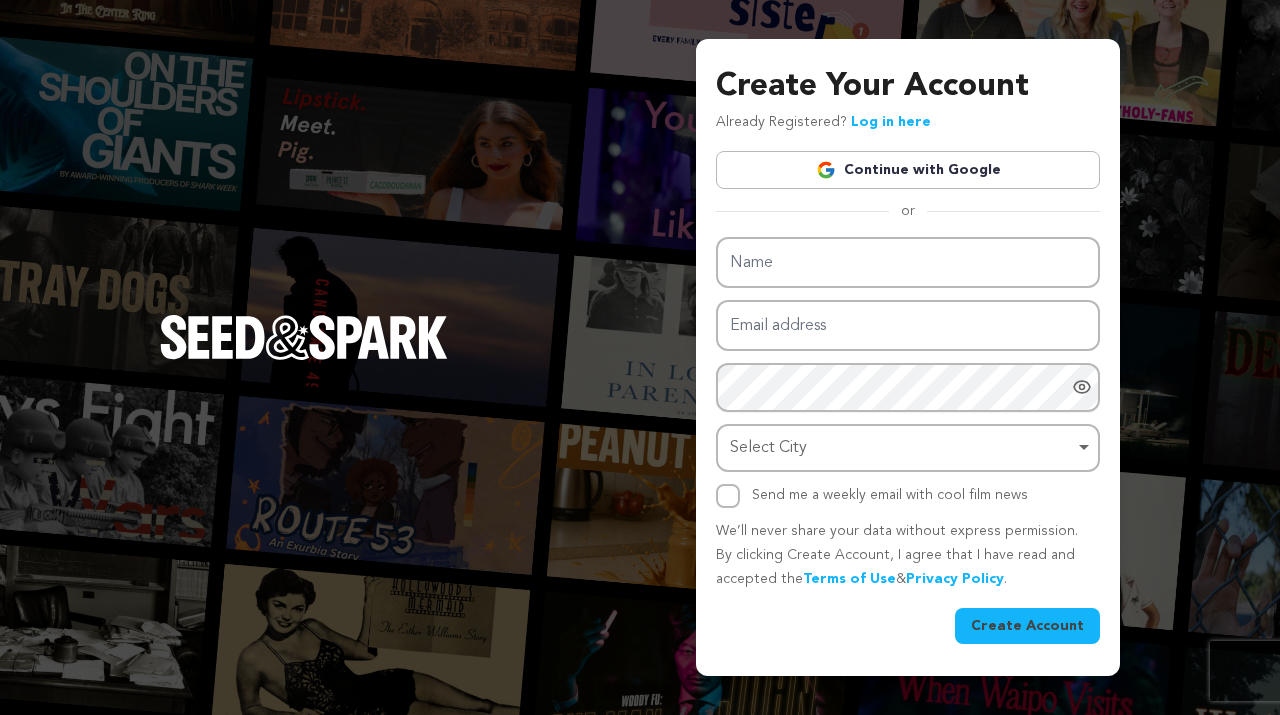 scroll, scrollTop: 0, scrollLeft: 0, axis: both 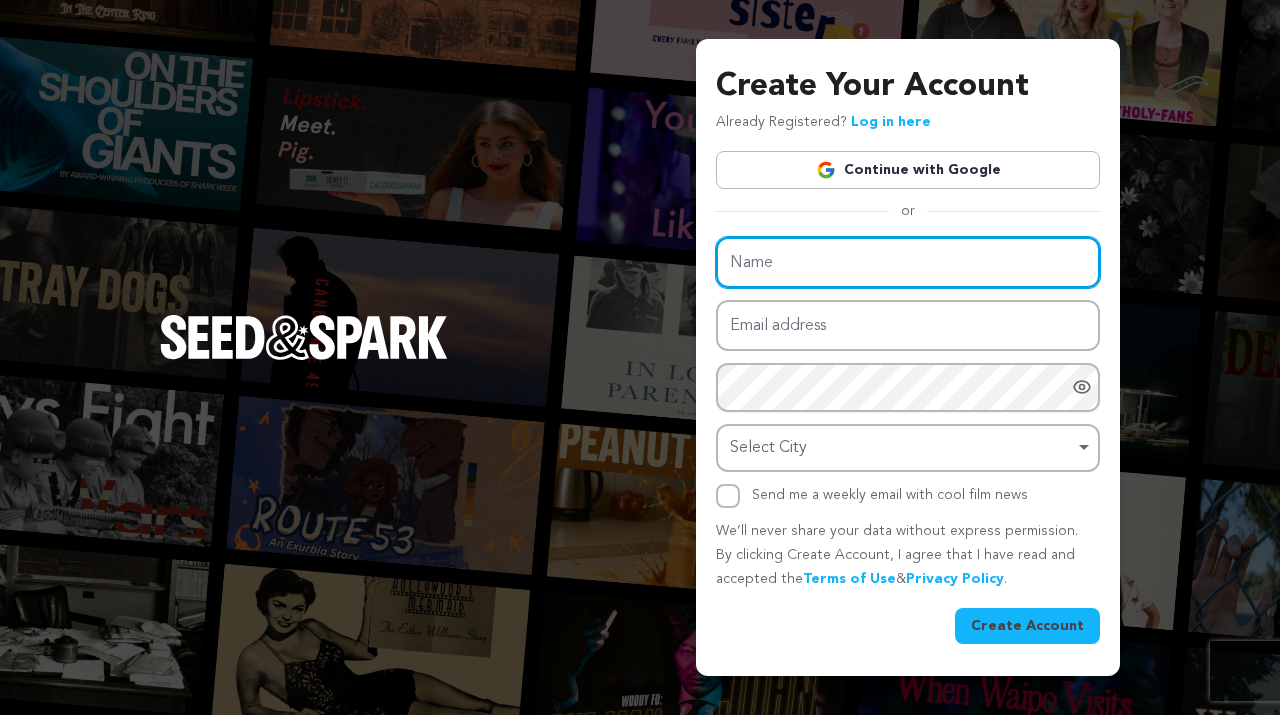 click on "Name" at bounding box center [908, 262] 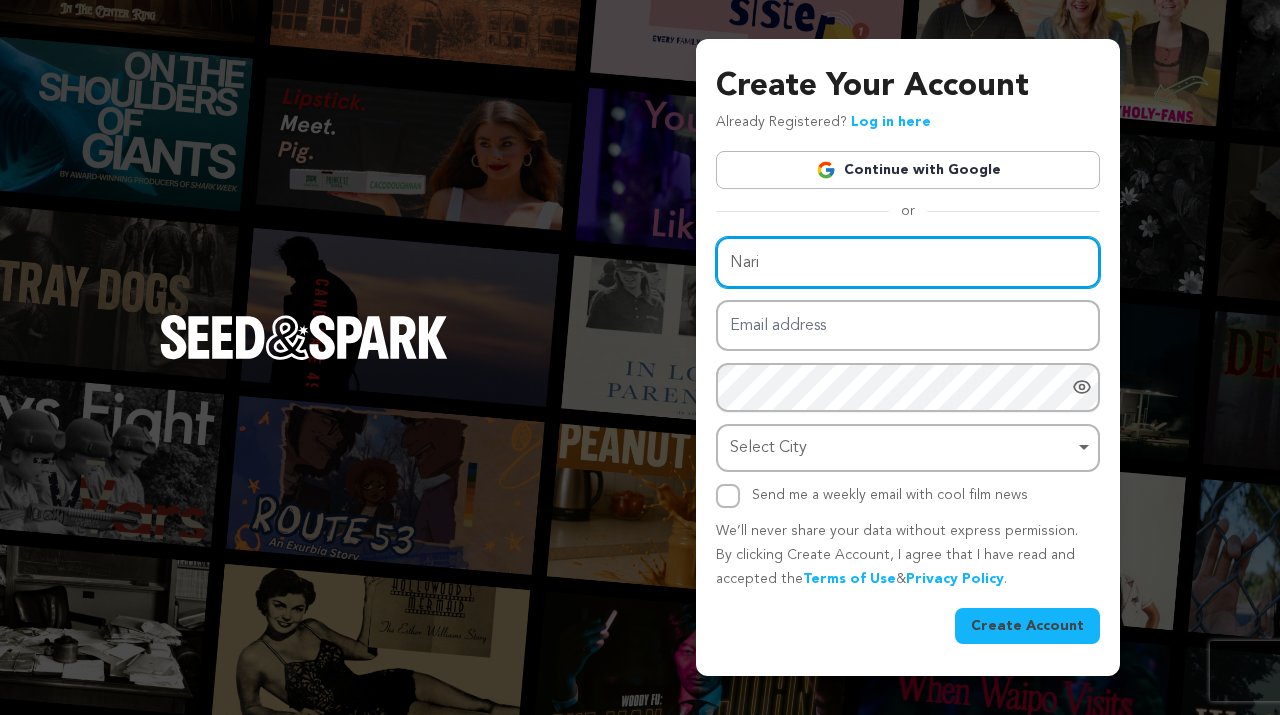 type on "Nari" 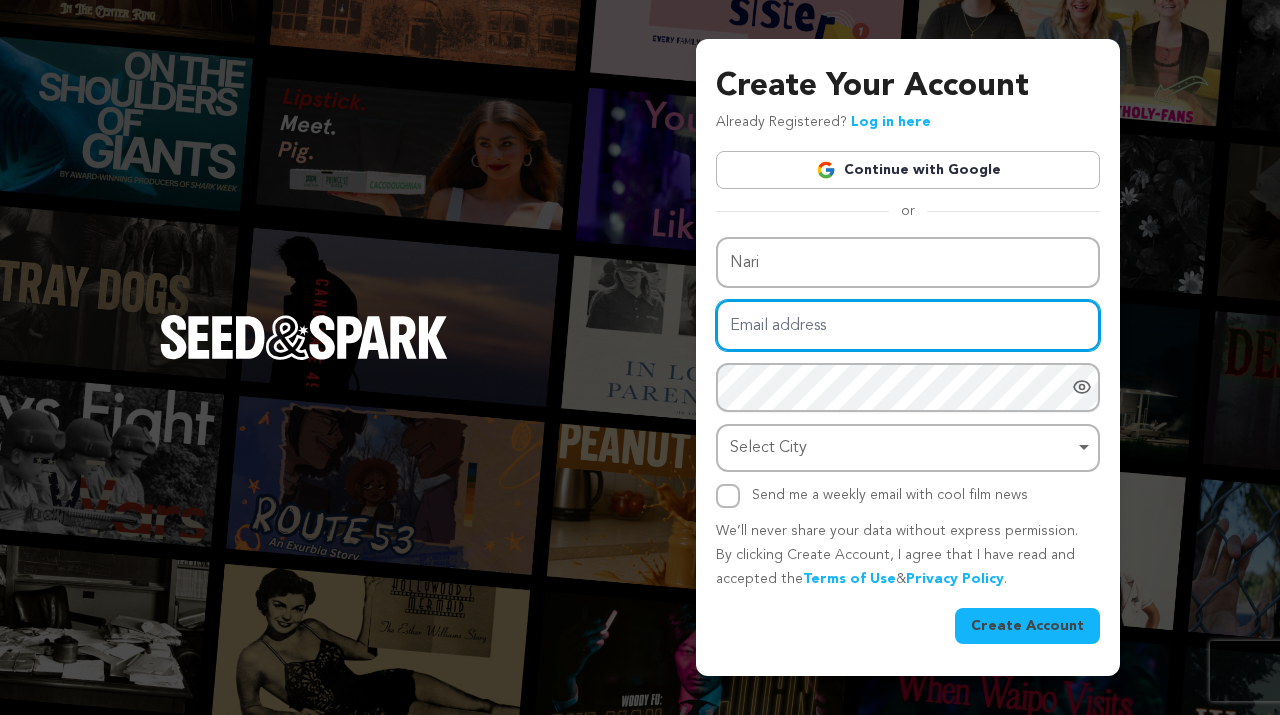 click on "Email address" at bounding box center [908, 325] 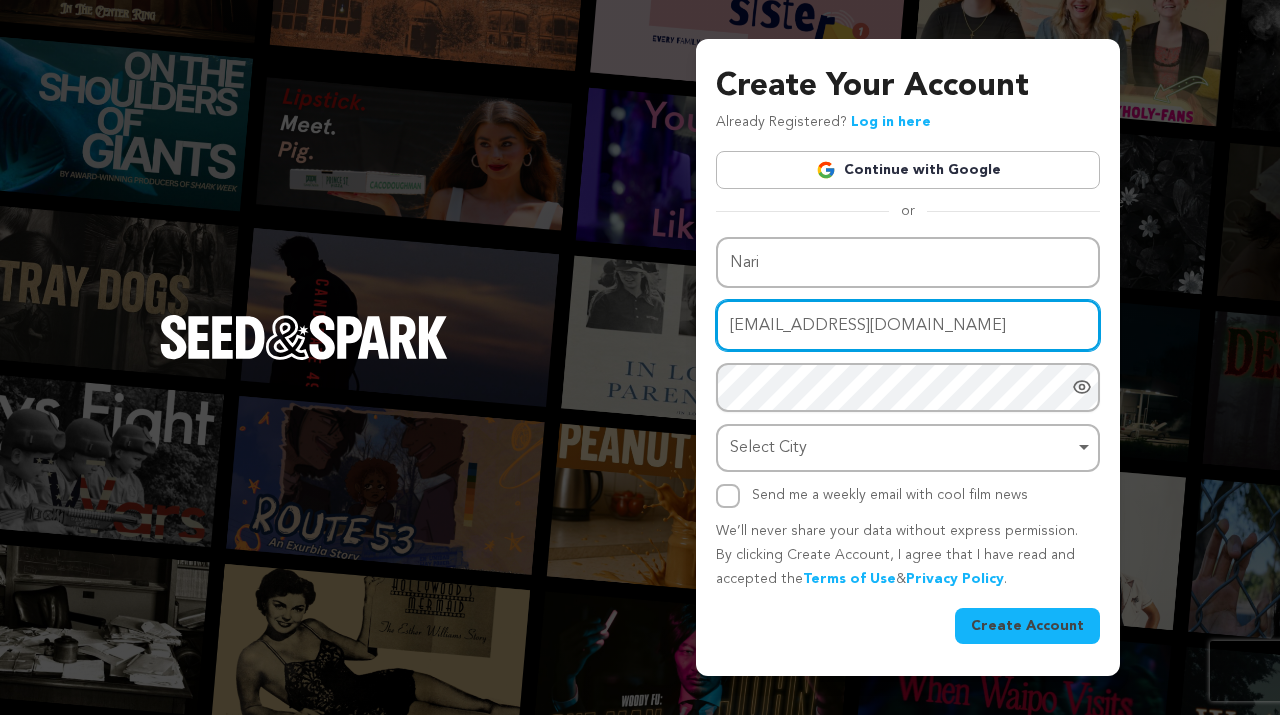 type on "[EMAIL_ADDRESS][DOMAIN_NAME]" 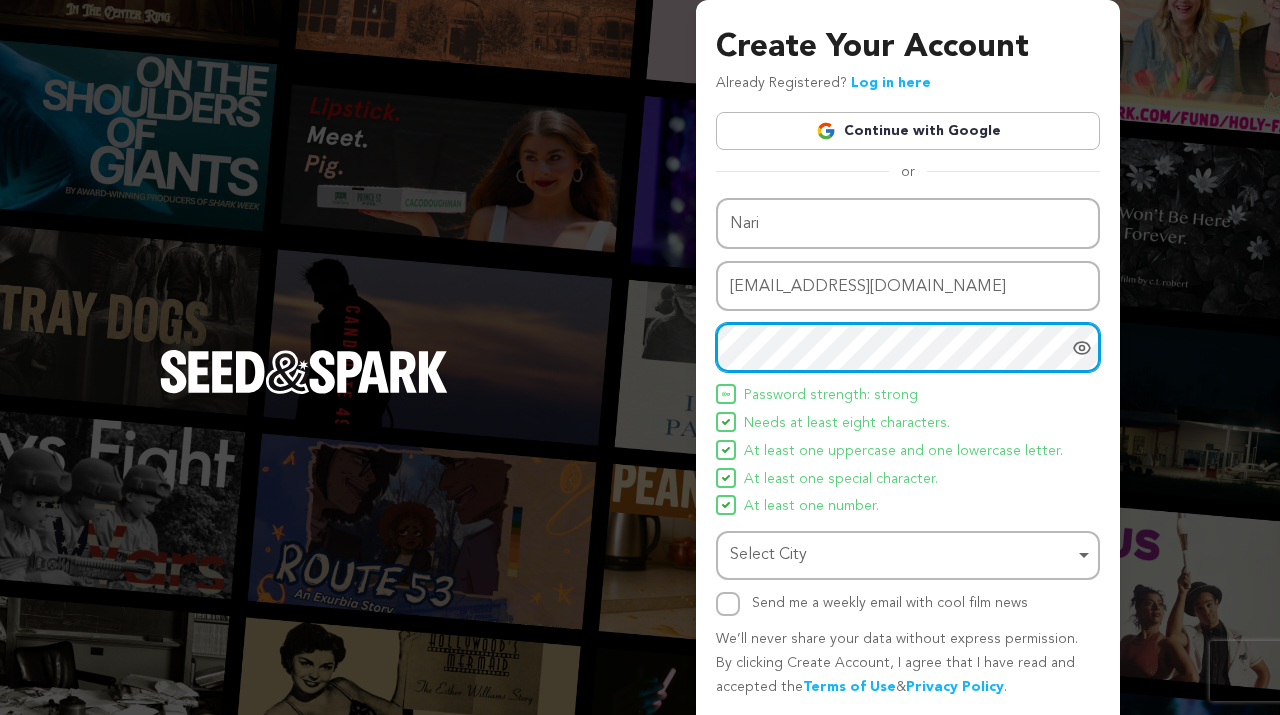 click on "Select City Remove item" at bounding box center (902, 555) 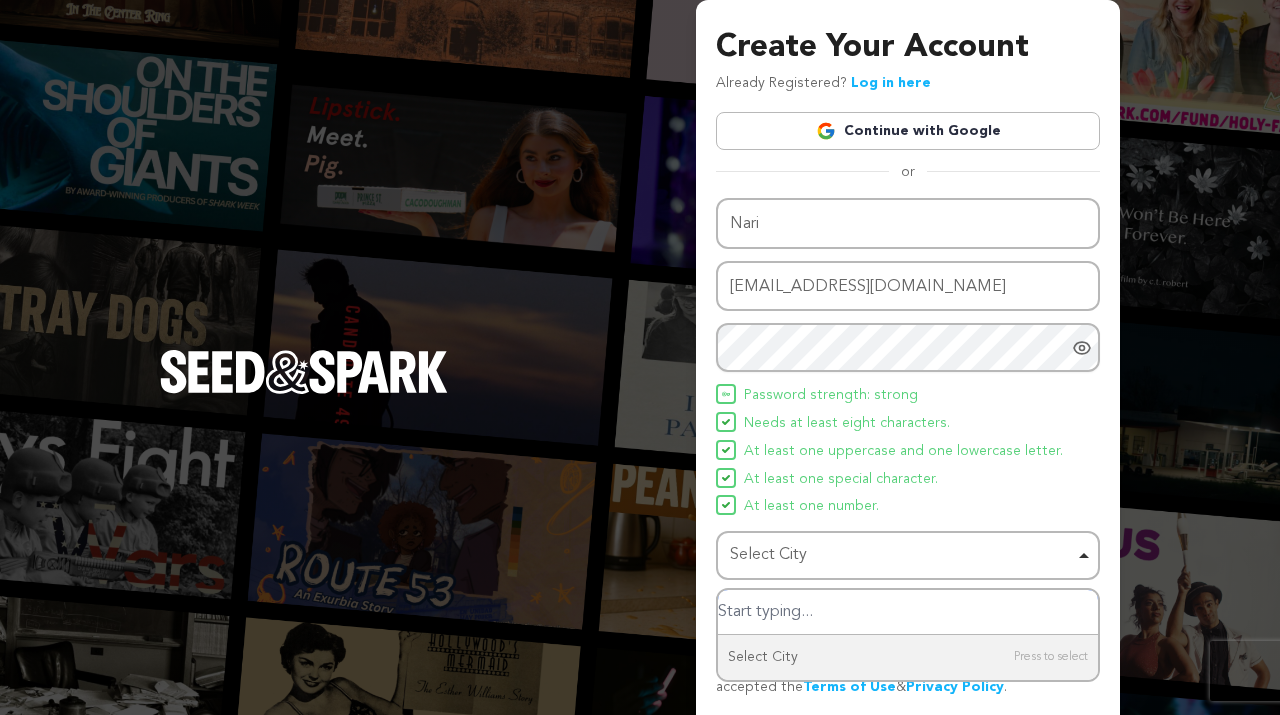 click at bounding box center [908, 612] 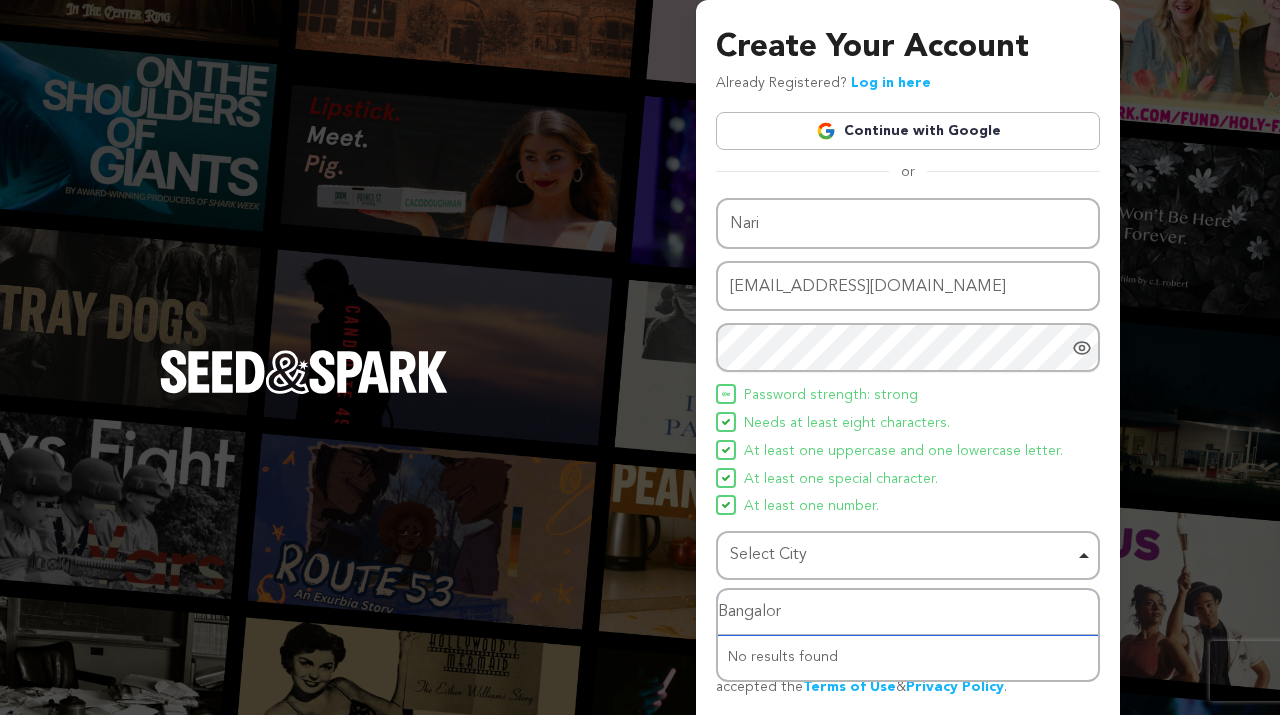 type on "Bangalore" 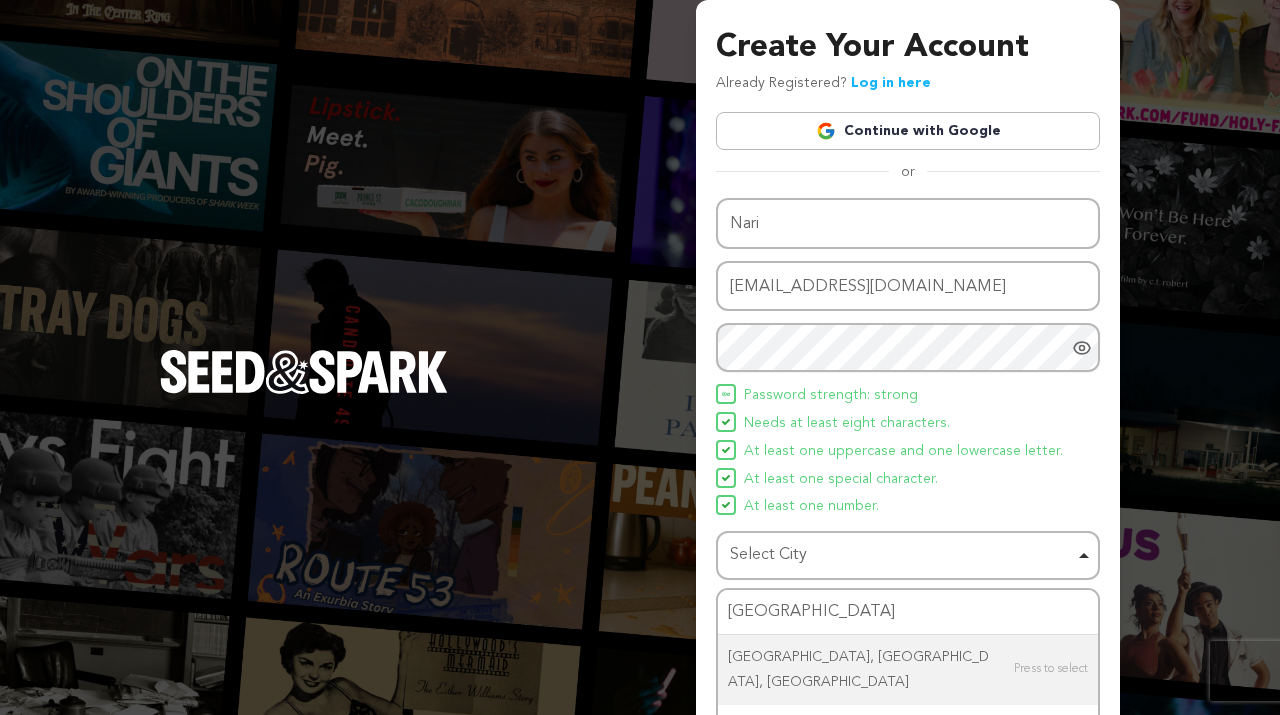 type 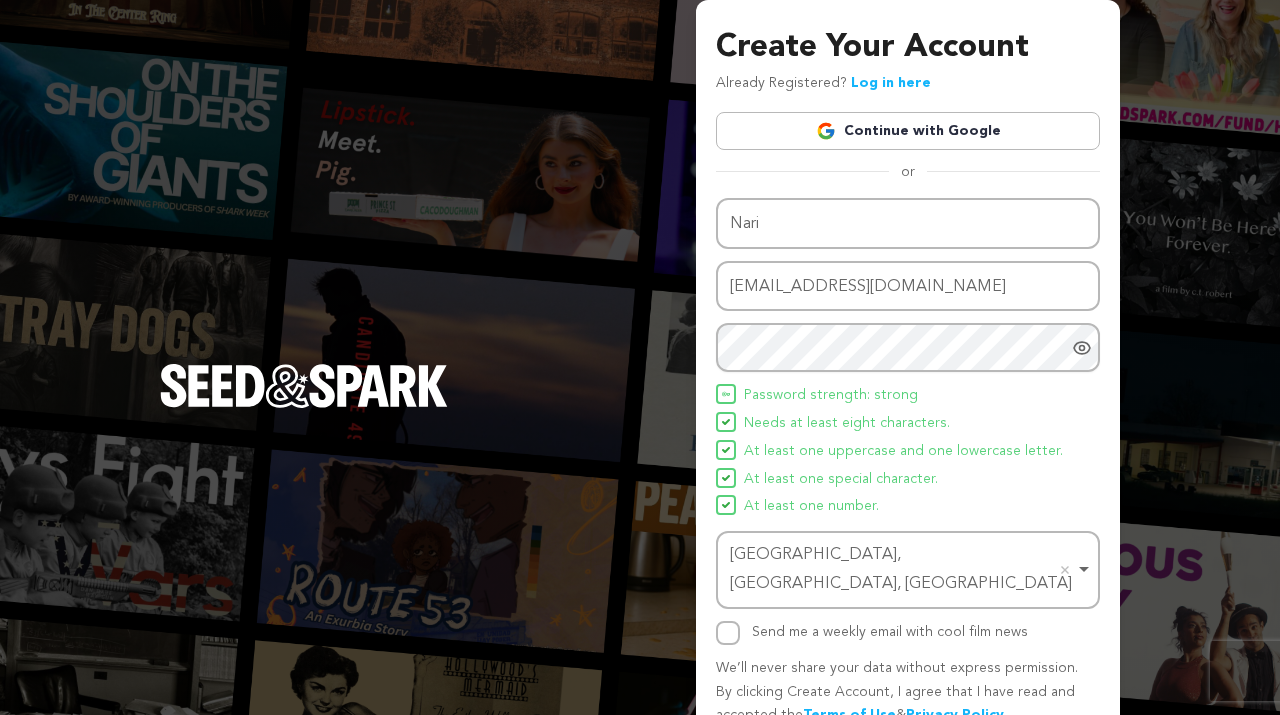 scroll, scrollTop: 68, scrollLeft: 0, axis: vertical 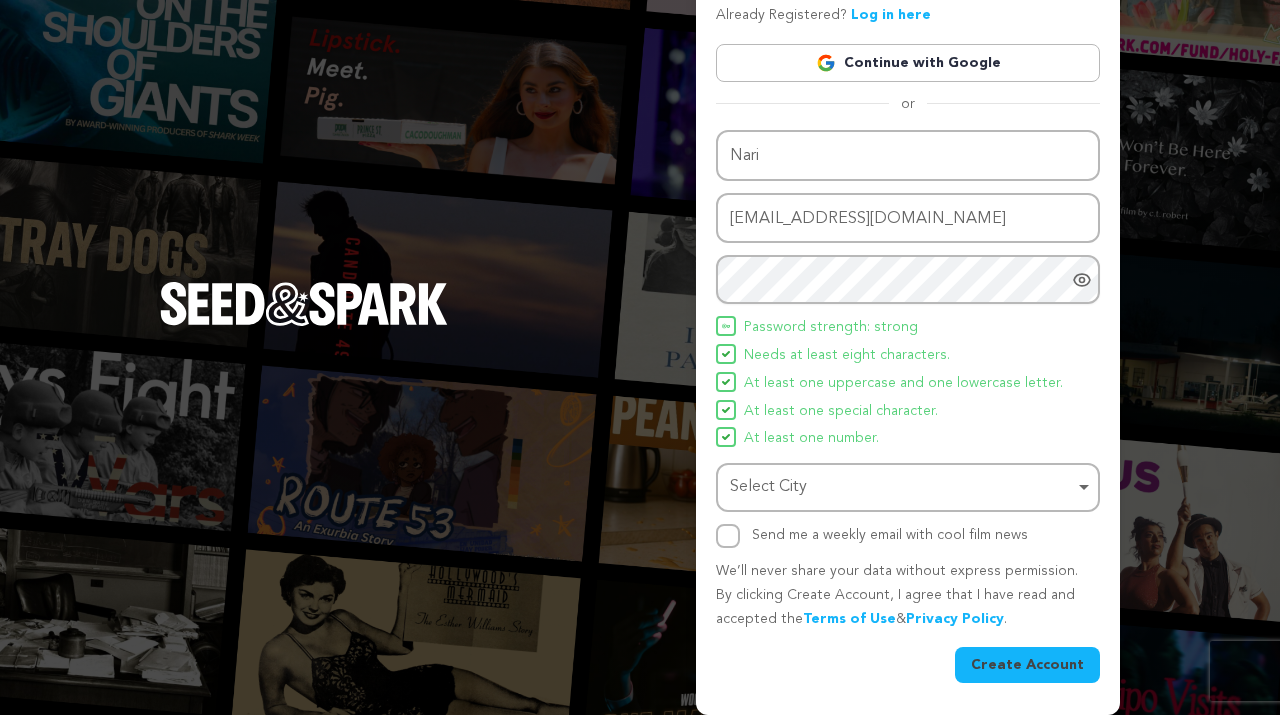 click on "Create Account" at bounding box center (1027, 665) 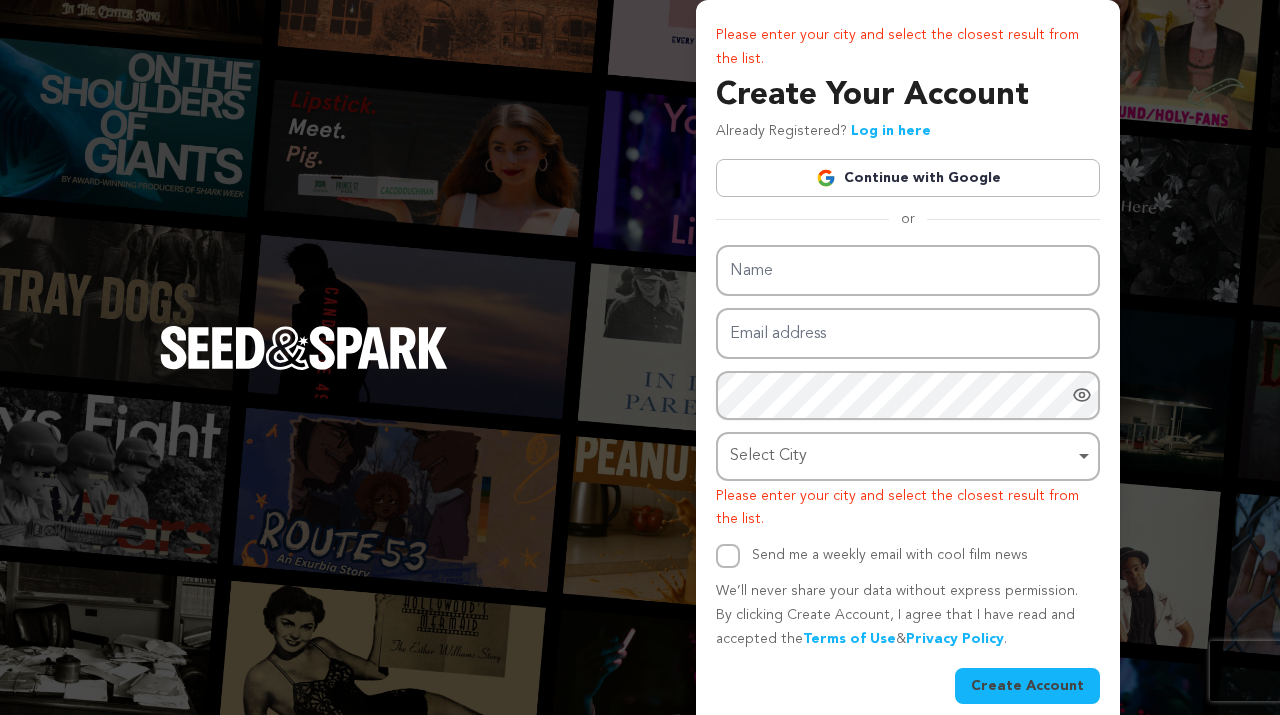 scroll, scrollTop: 0, scrollLeft: 0, axis: both 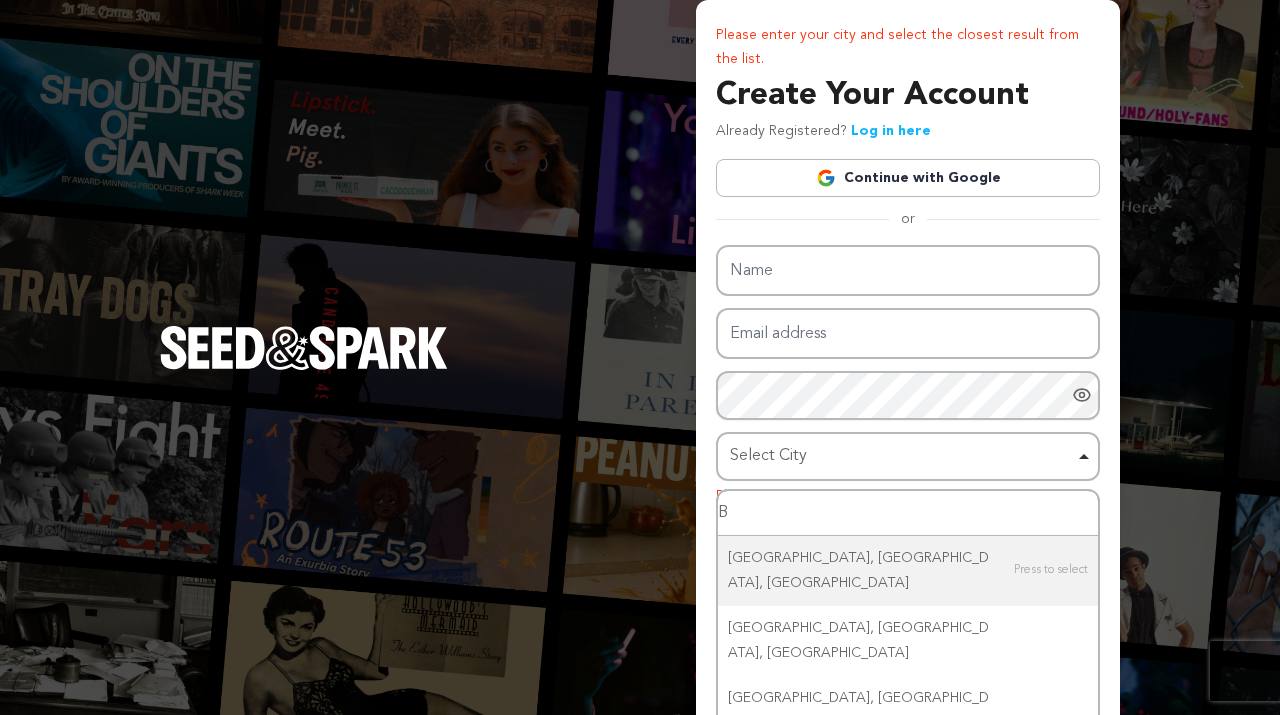 type on "B" 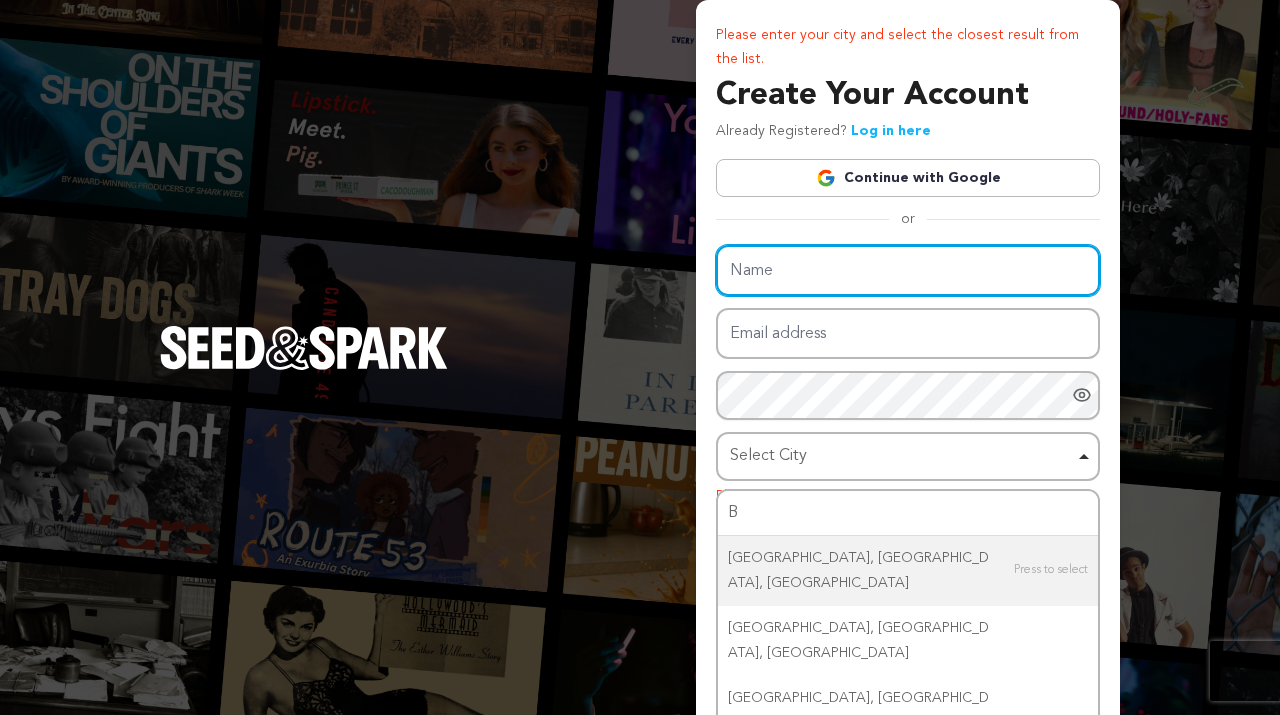 type on "Swara" 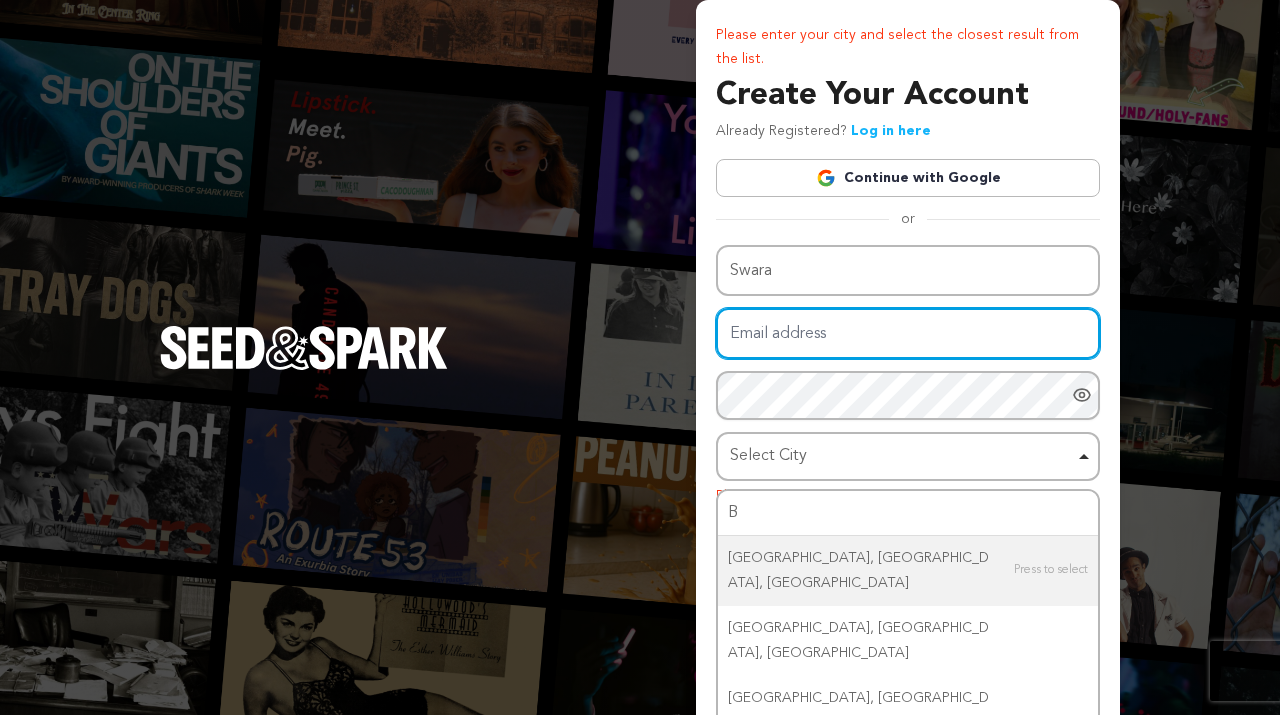 type on "swarabohre@gmail.com" 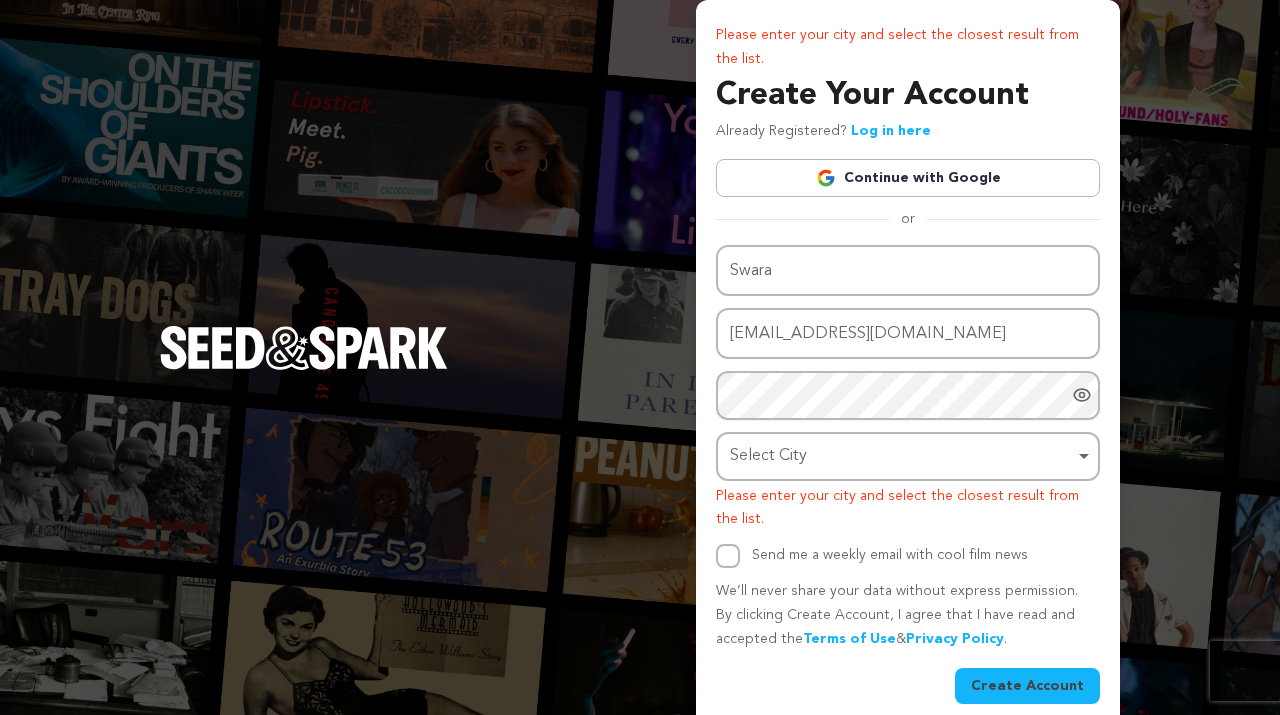 click on "Select City Remove item" at bounding box center (902, 456) 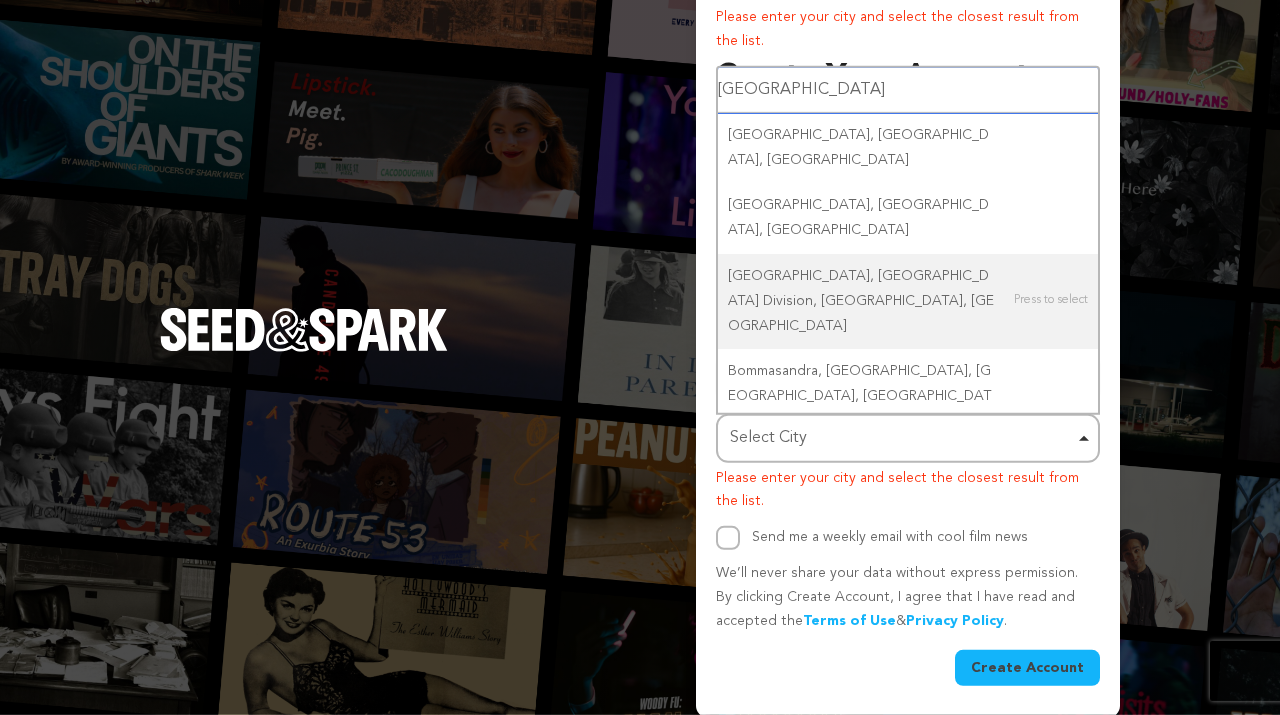 scroll, scrollTop: 20, scrollLeft: 0, axis: vertical 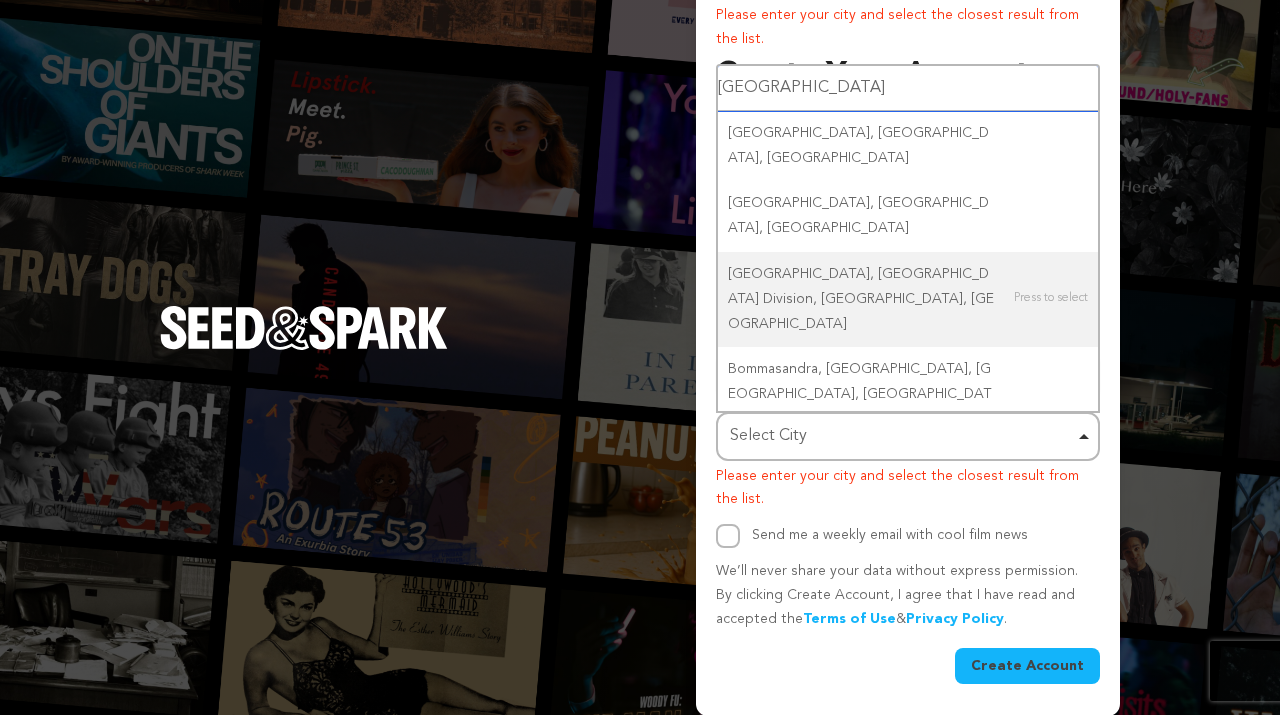 type on "Bangalore" 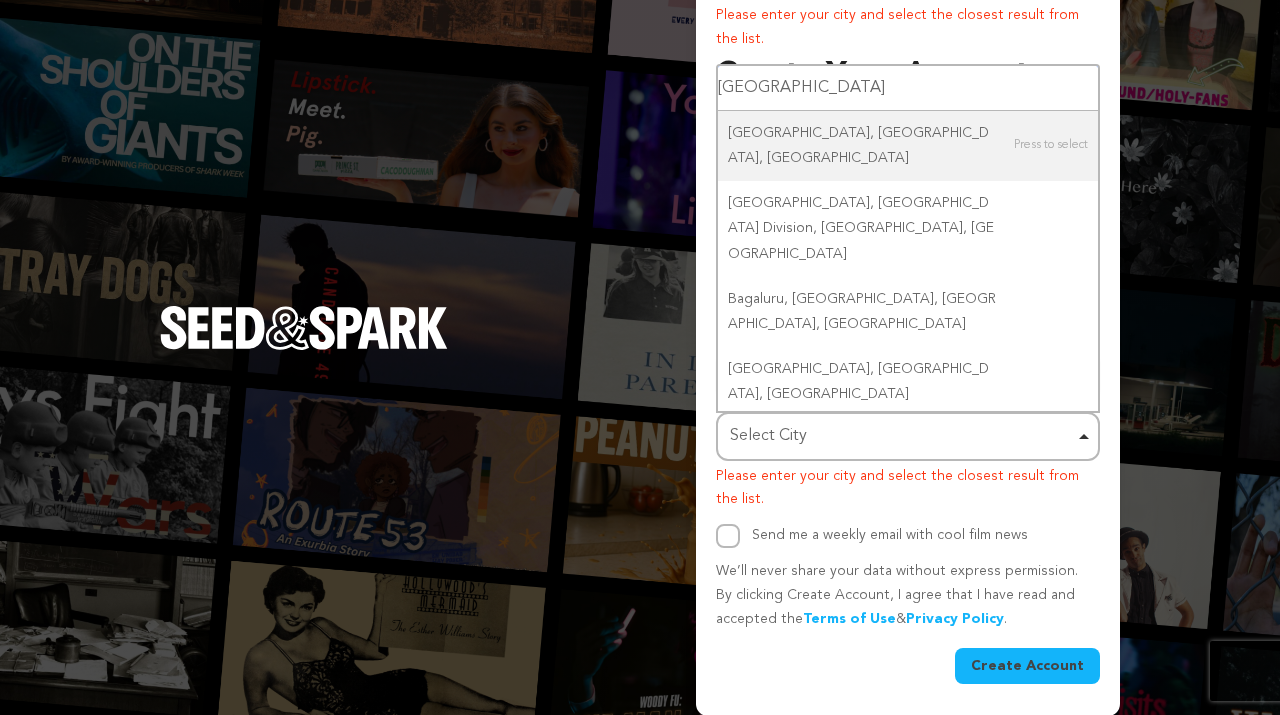 type 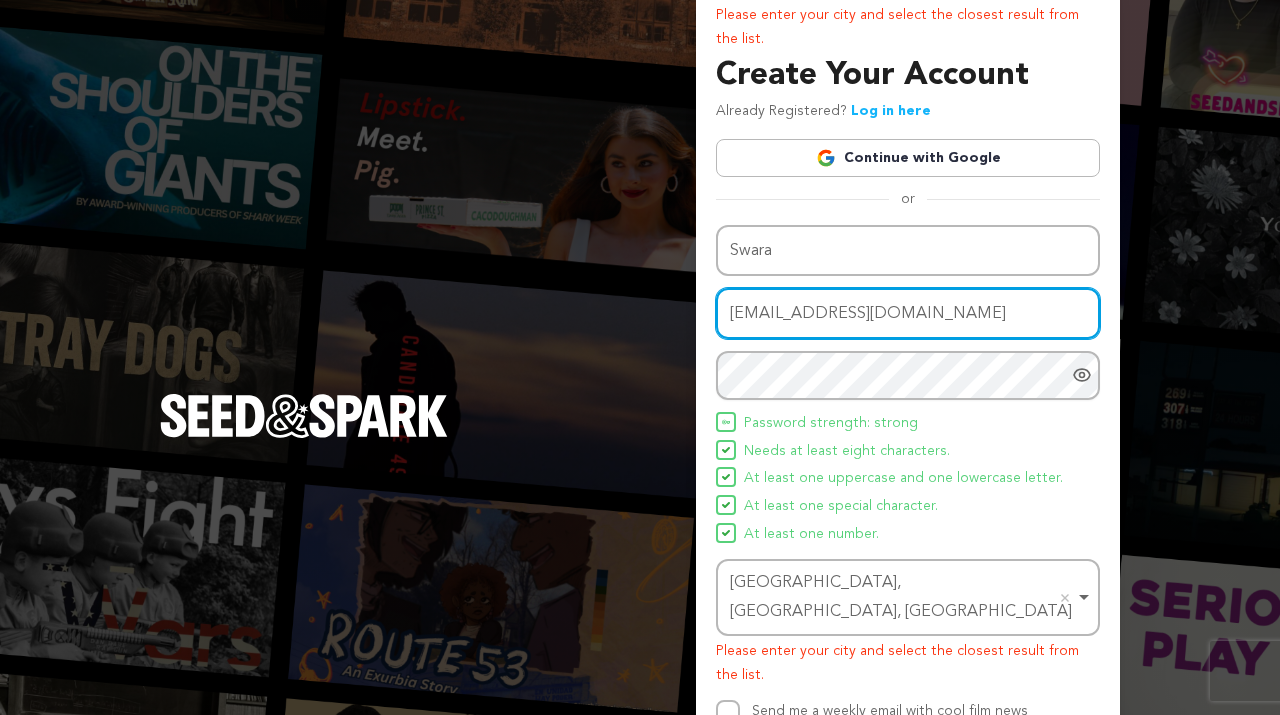 click on "swarabohre@gmail.com" at bounding box center [908, 313] 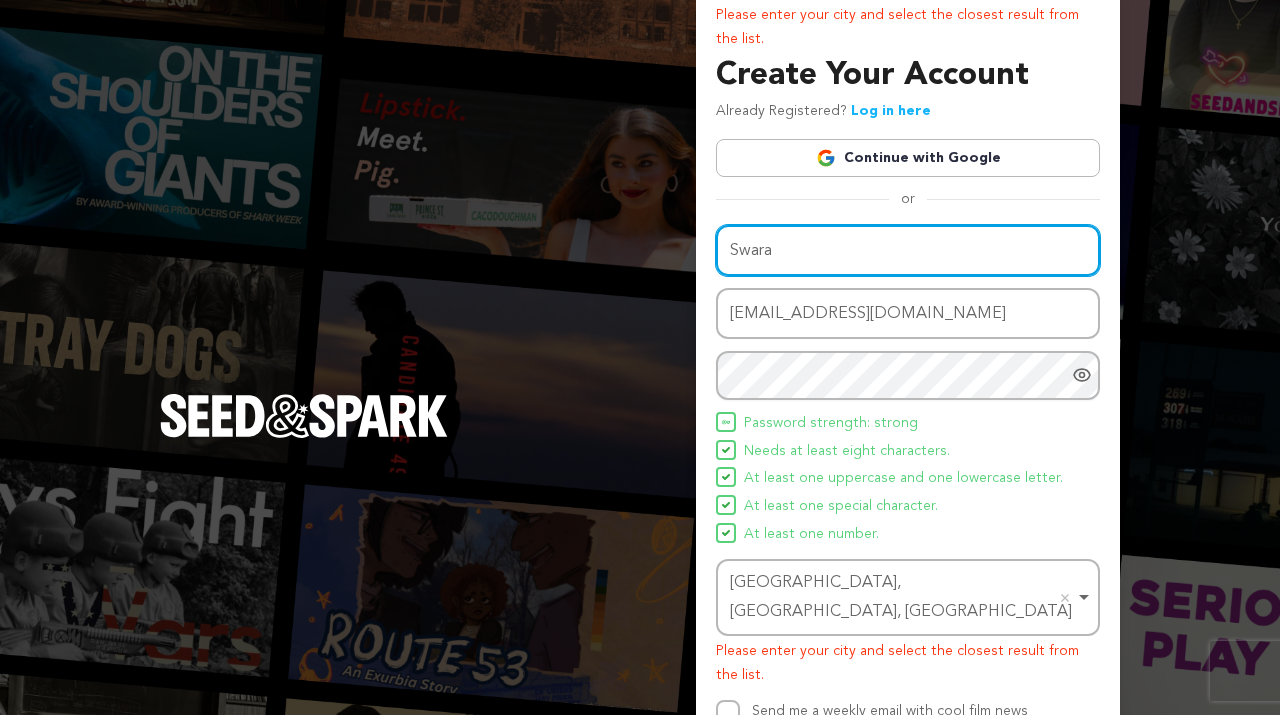 click on "Swara" at bounding box center [908, 250] 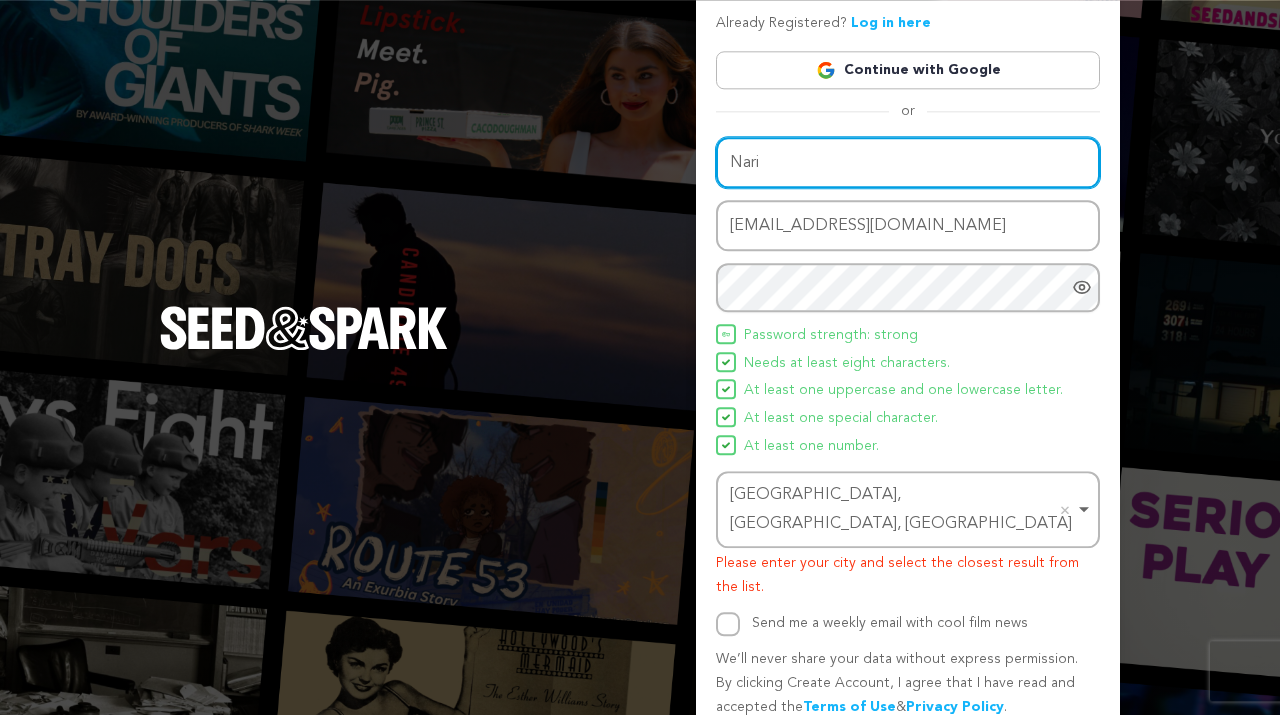scroll, scrollTop: 168, scrollLeft: 0, axis: vertical 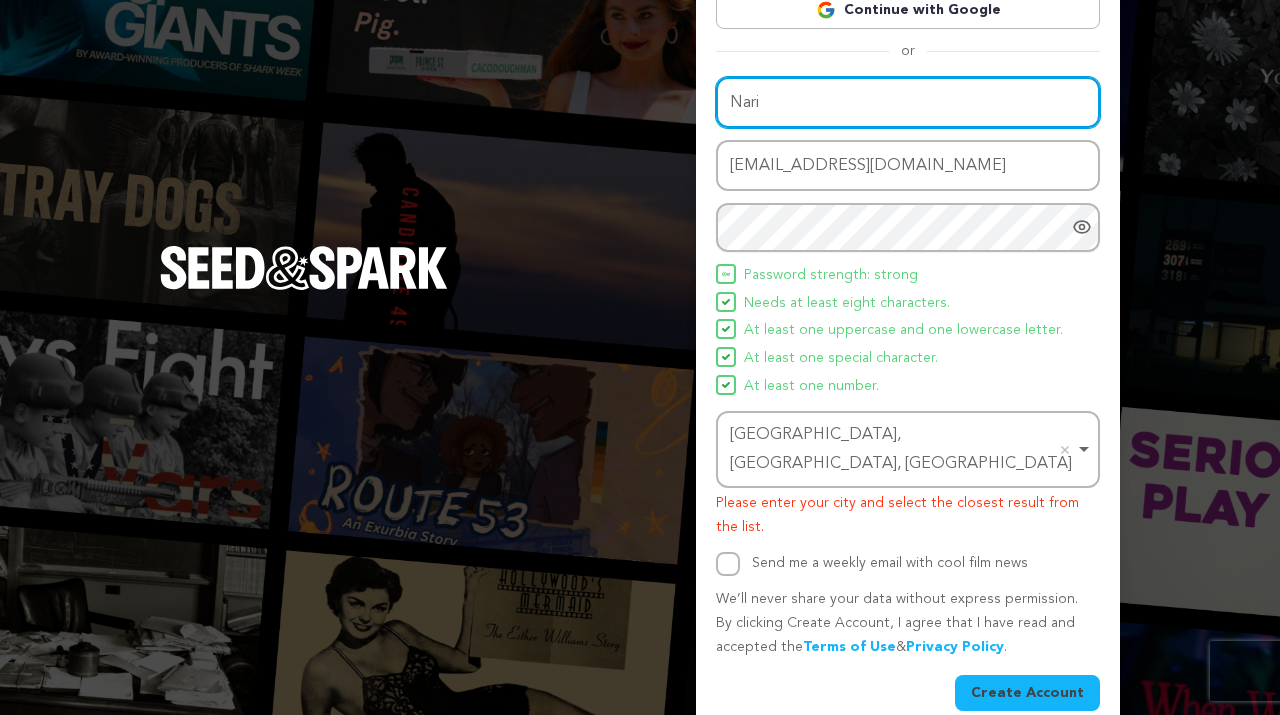 type on "Nari" 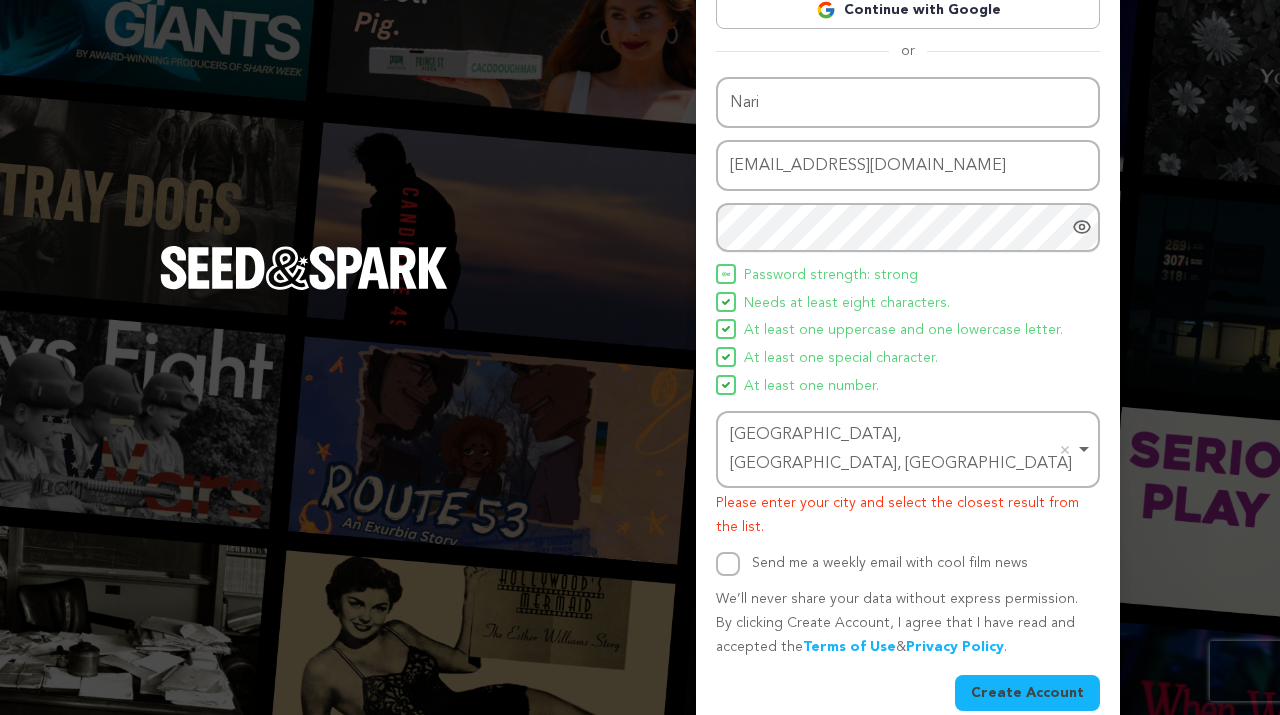 click on "Create Account" at bounding box center (1027, 693) 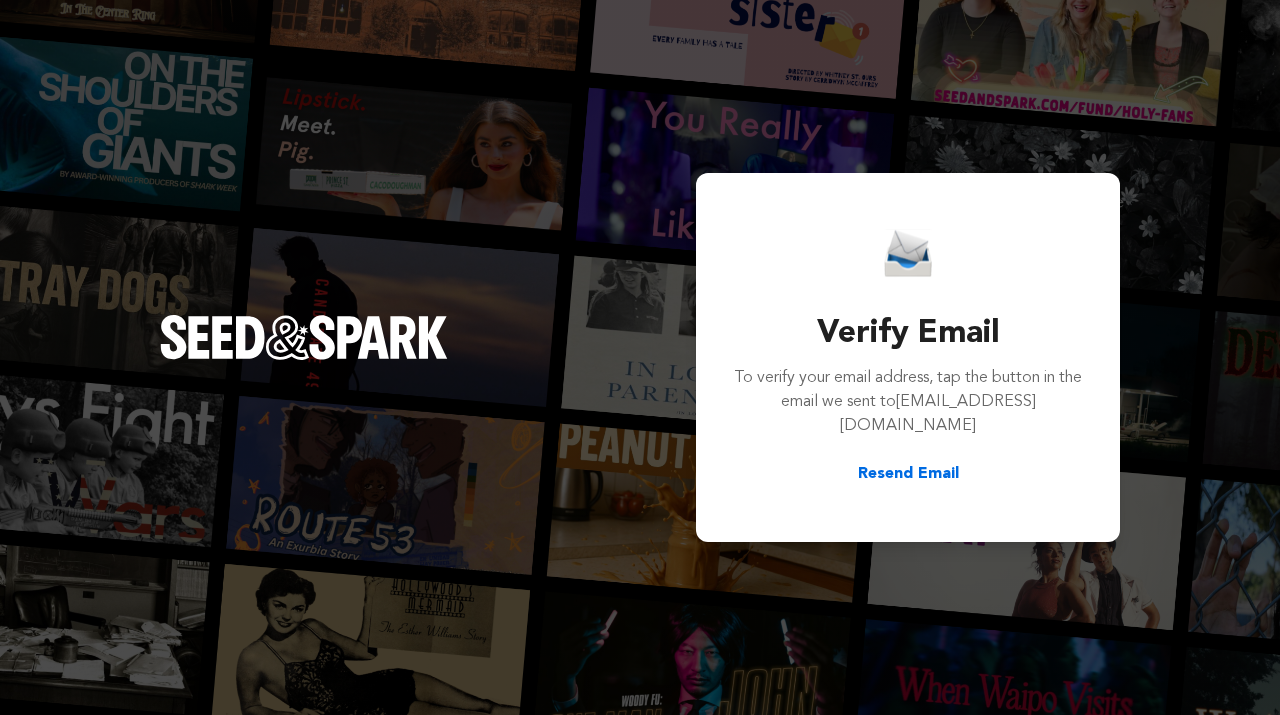 scroll, scrollTop: 0, scrollLeft: 0, axis: both 